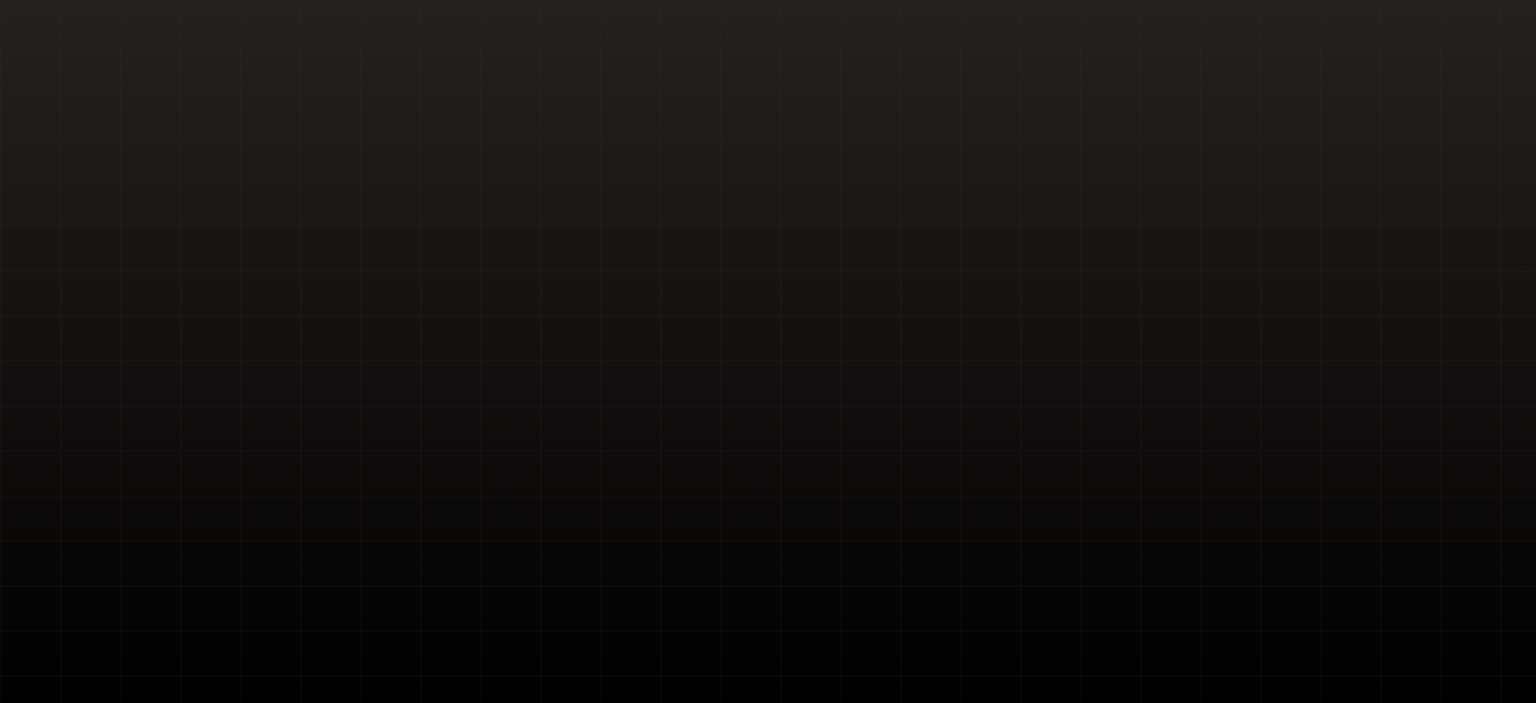 scroll, scrollTop: 0, scrollLeft: 0, axis: both 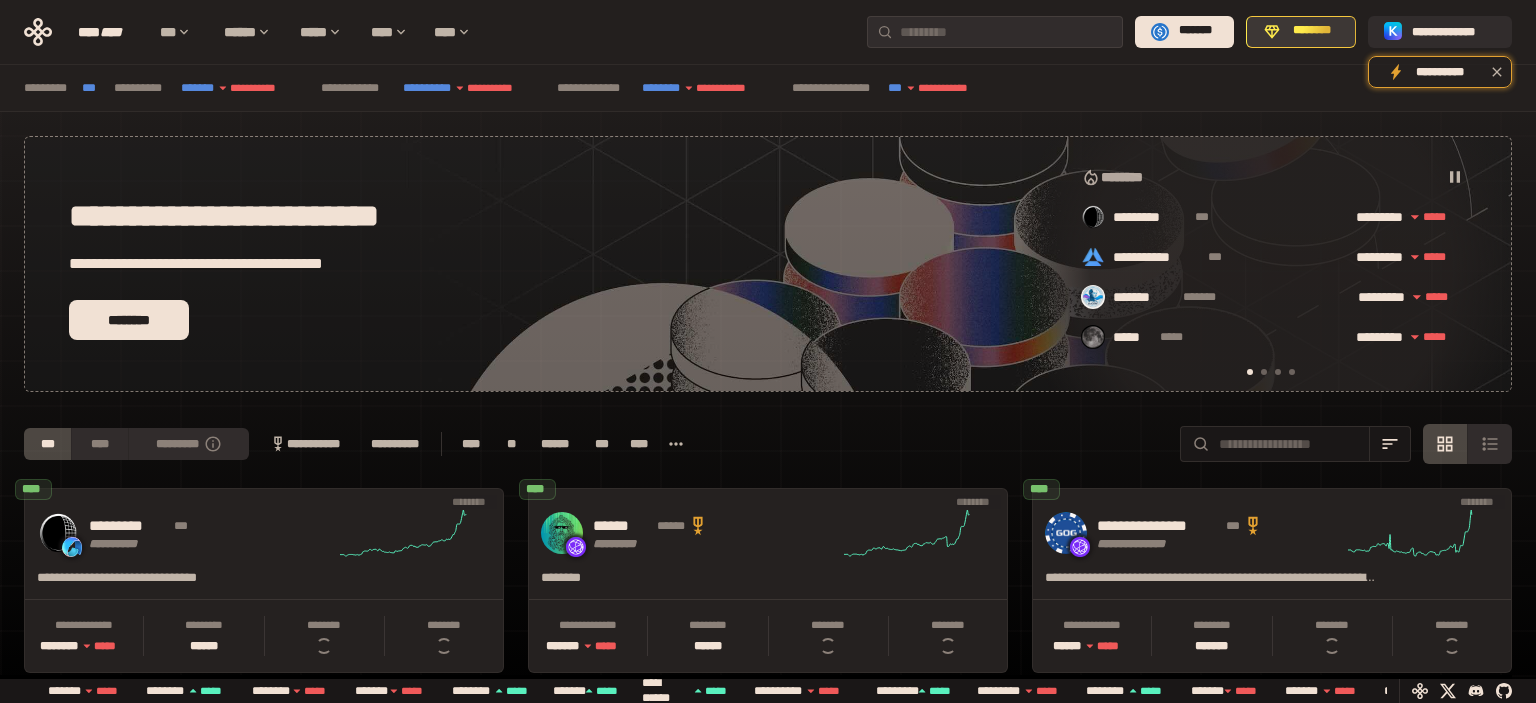 click on "********" at bounding box center (1312, 31) 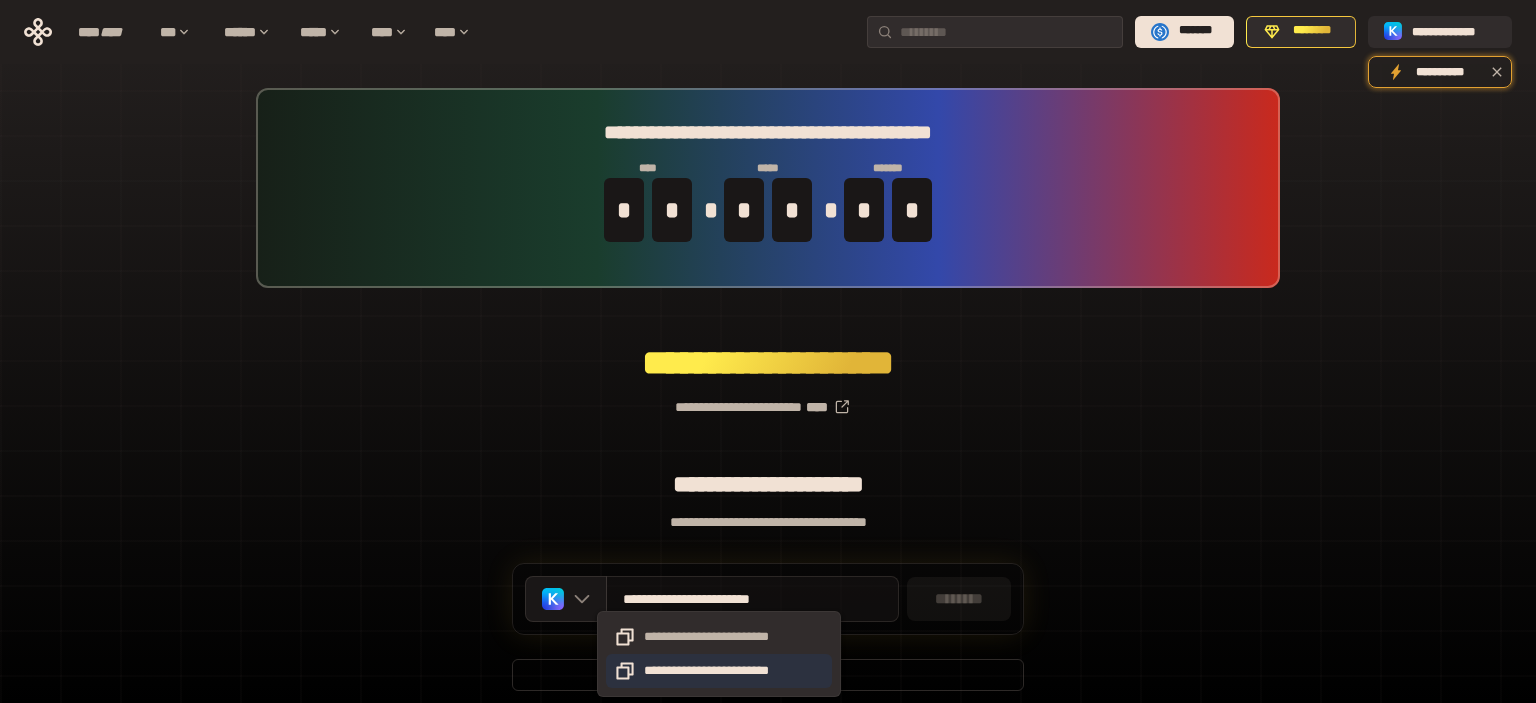 click on "**********" at bounding box center [719, 671] 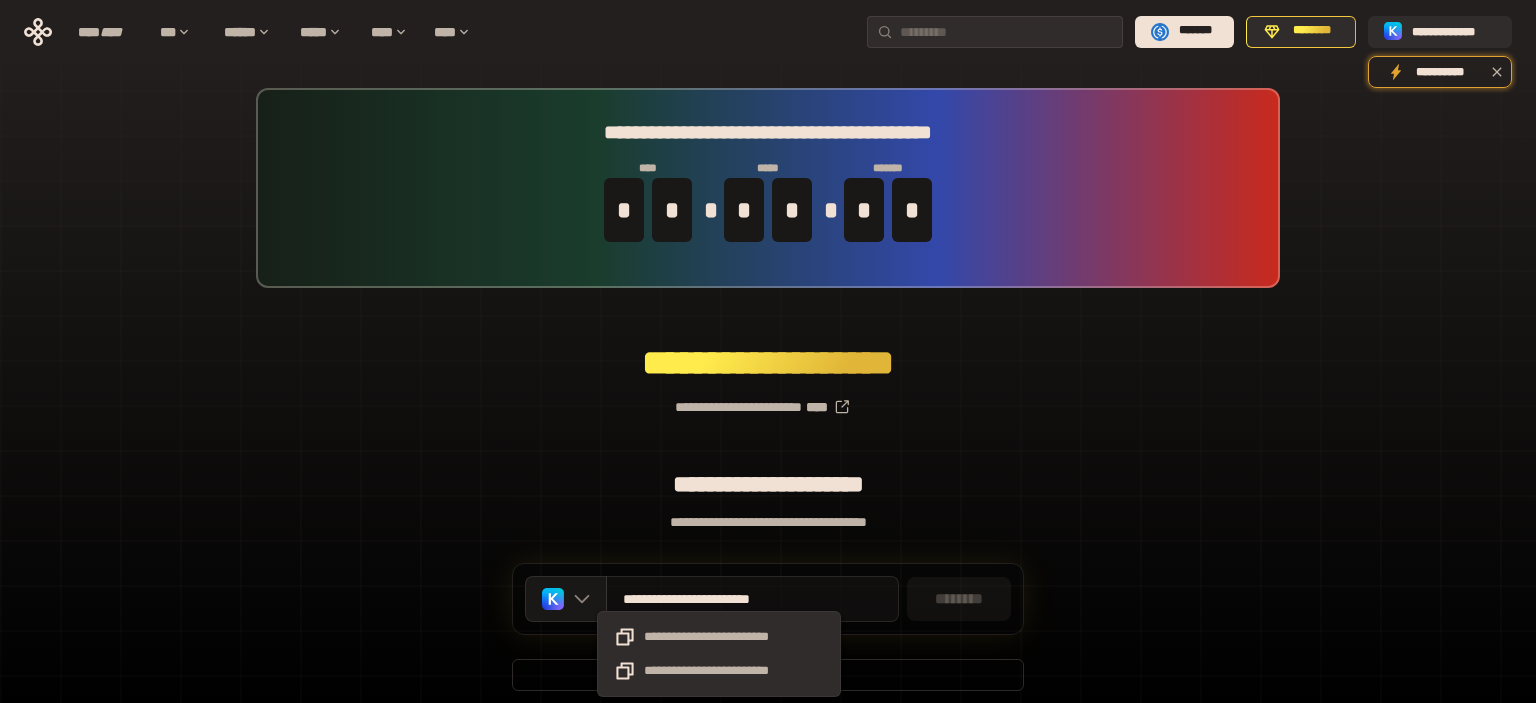 click on "**********" at bounding box center [719, 599] 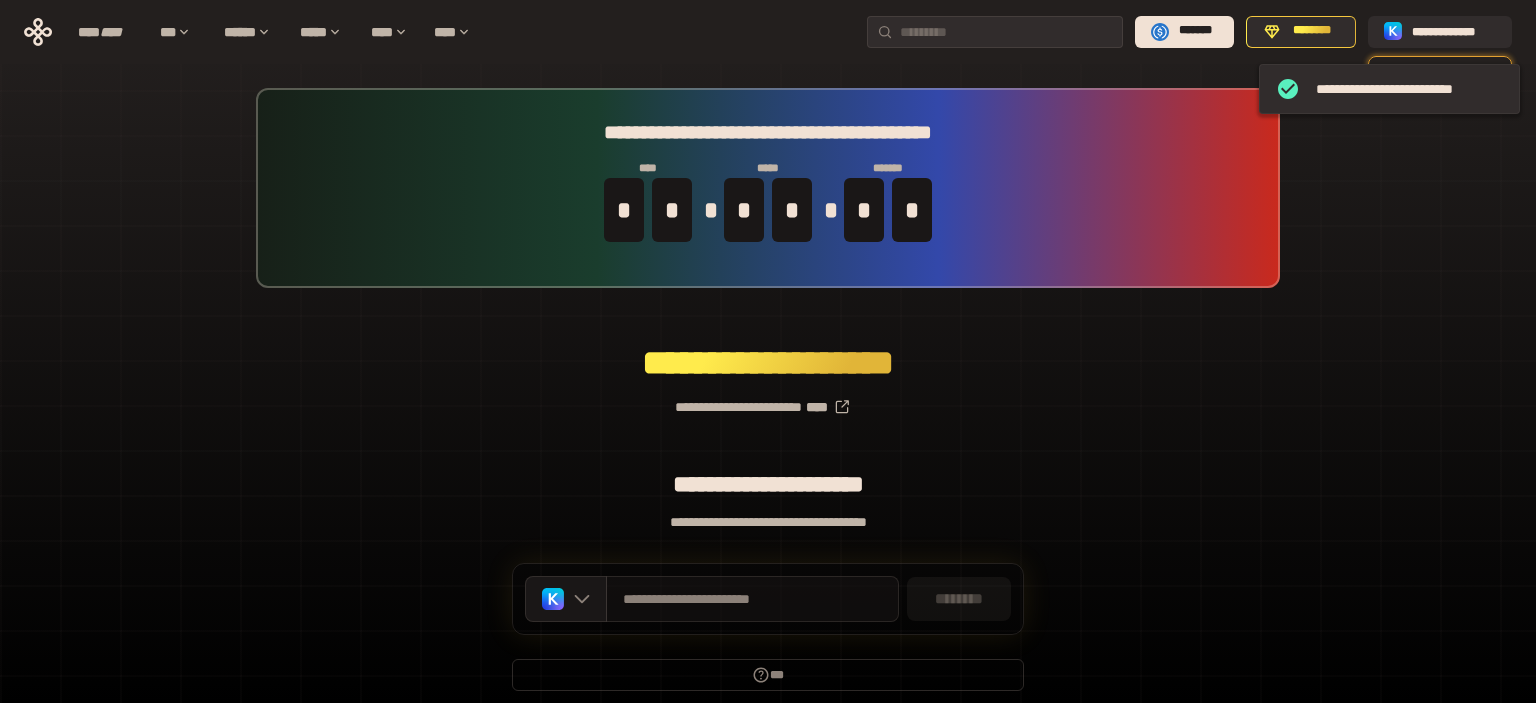 click on "**********" at bounding box center [752, 599] 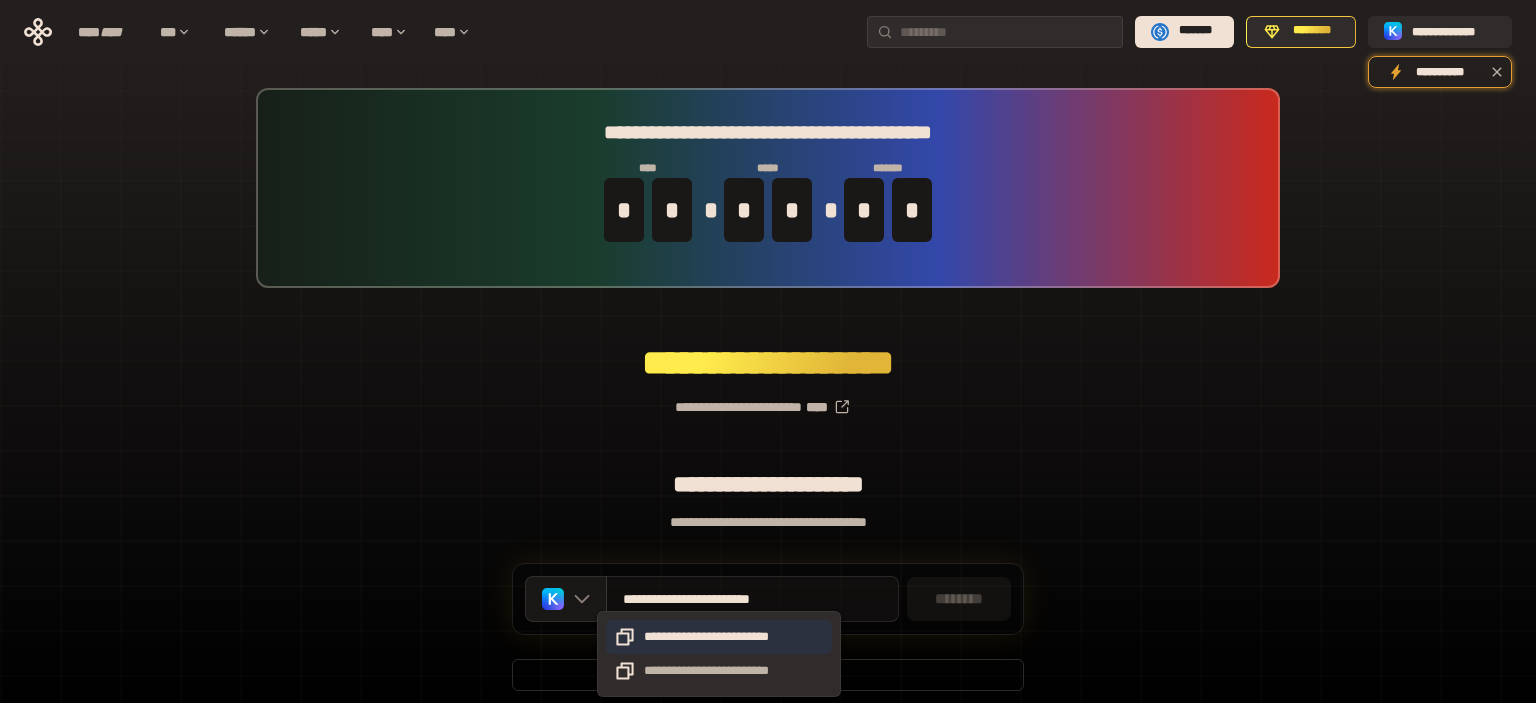 click on "**********" at bounding box center (719, 637) 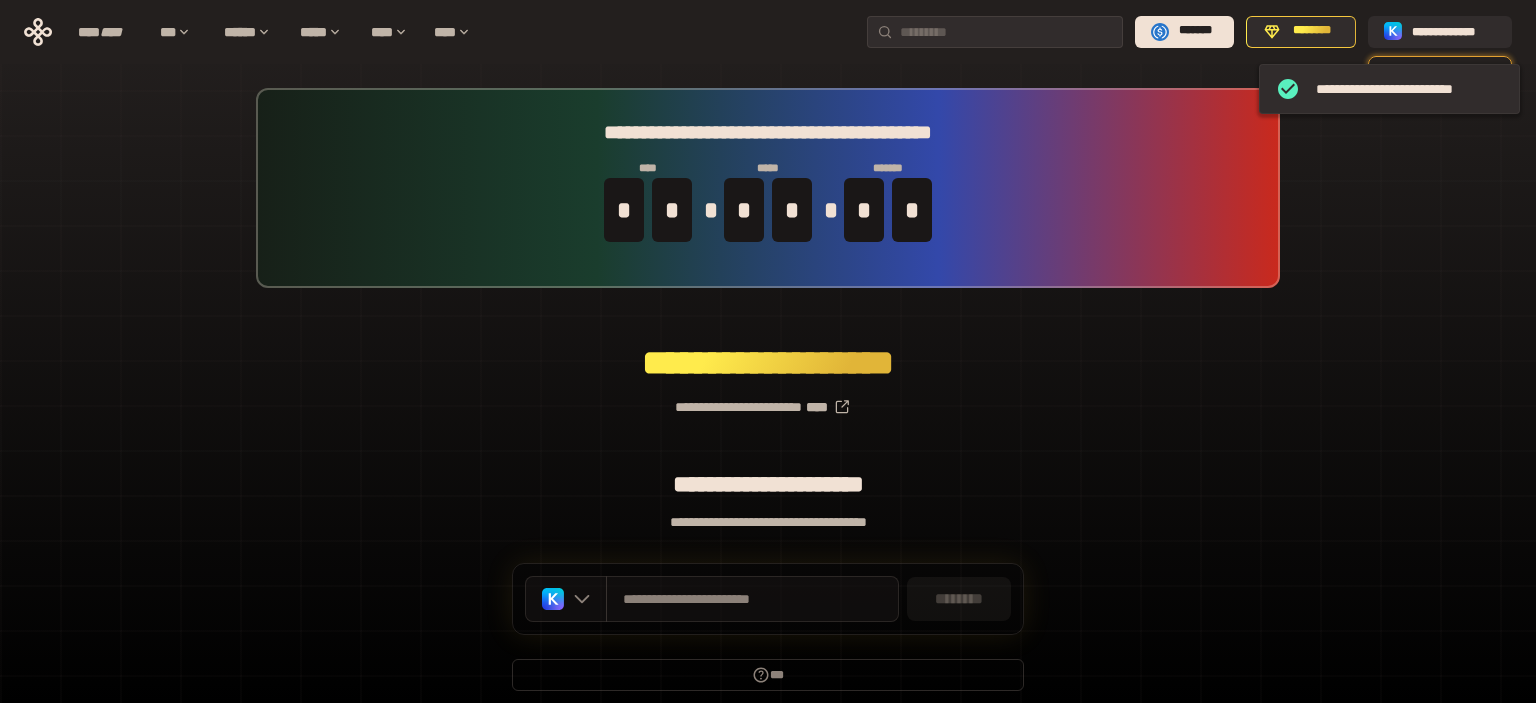 click 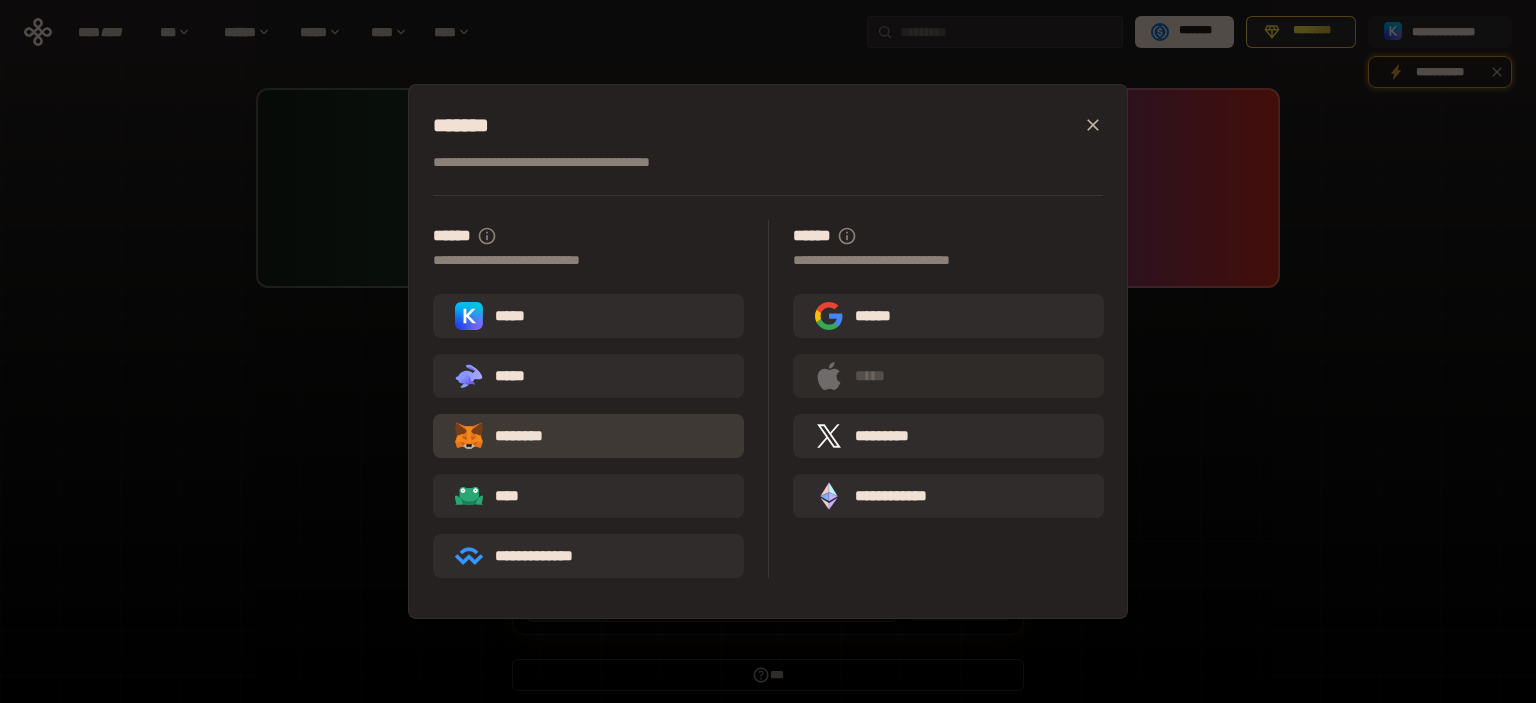 click on "********" at bounding box center (513, 436) 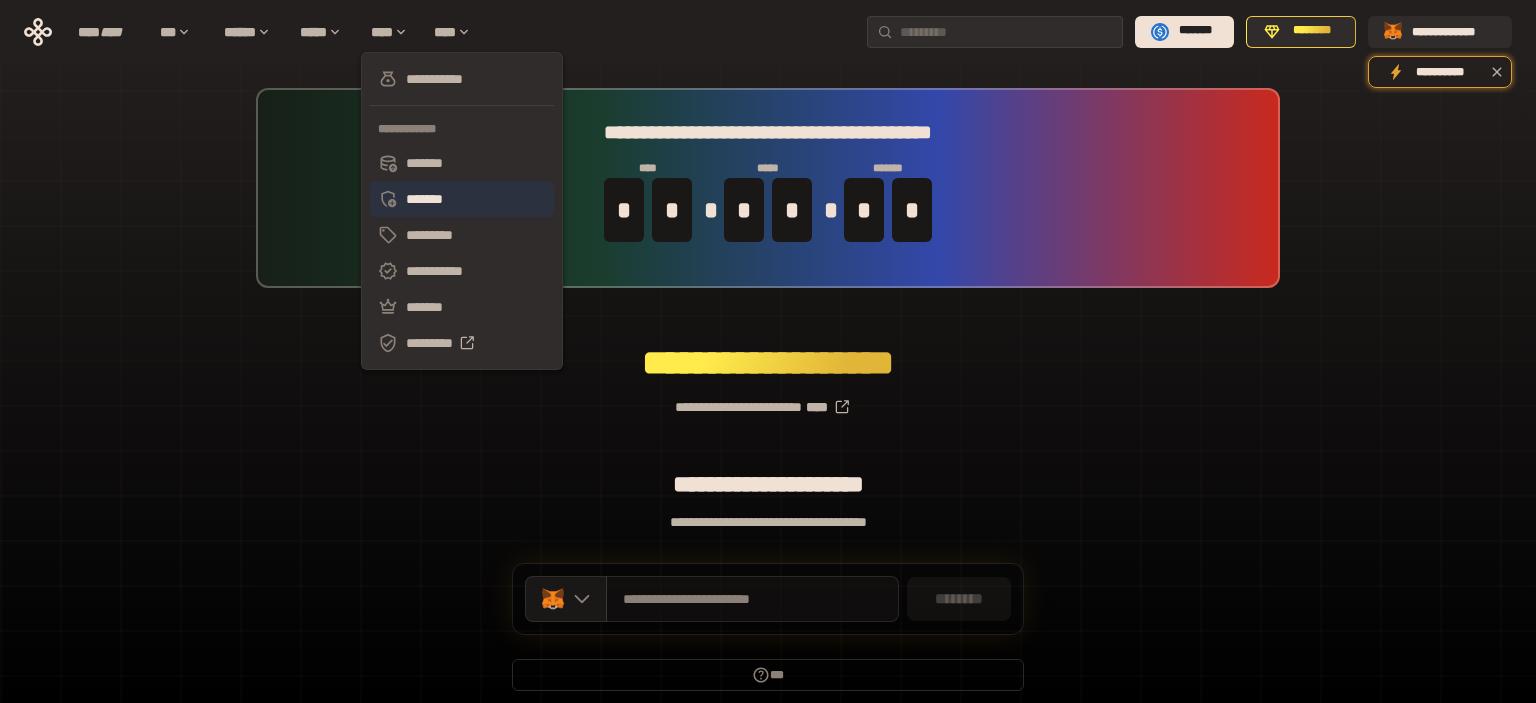 click on "*******" at bounding box center [462, 199] 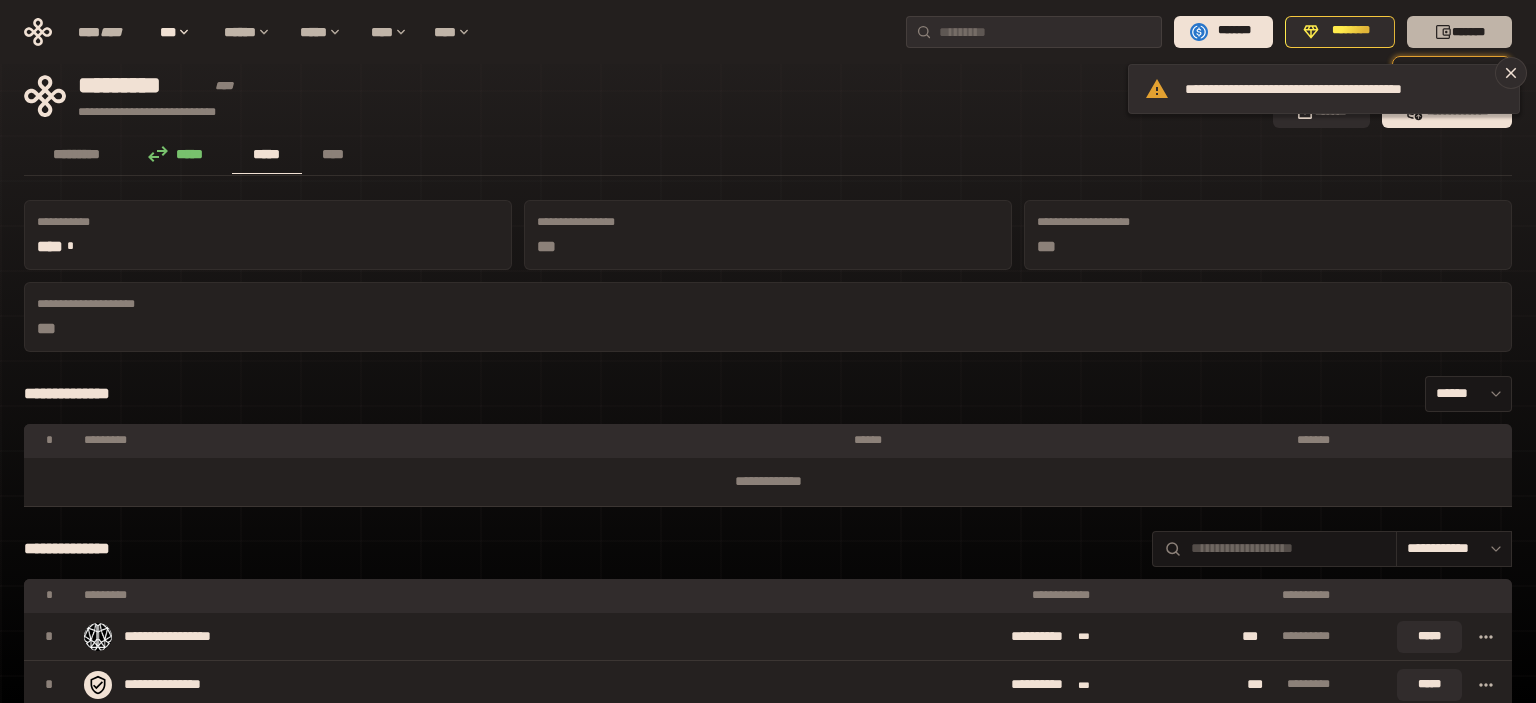 click on "*******" at bounding box center (1459, 32) 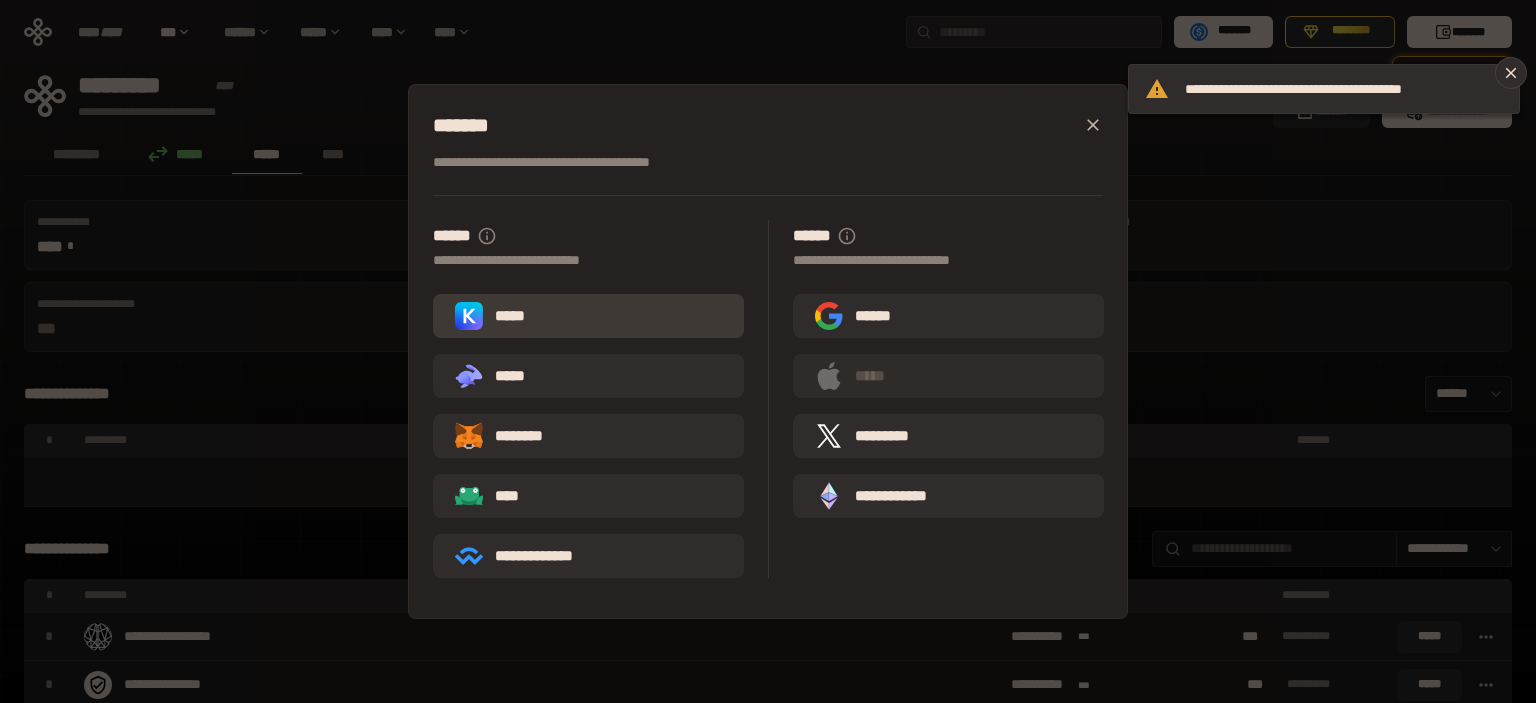 click on "*****" at bounding box center [588, 316] 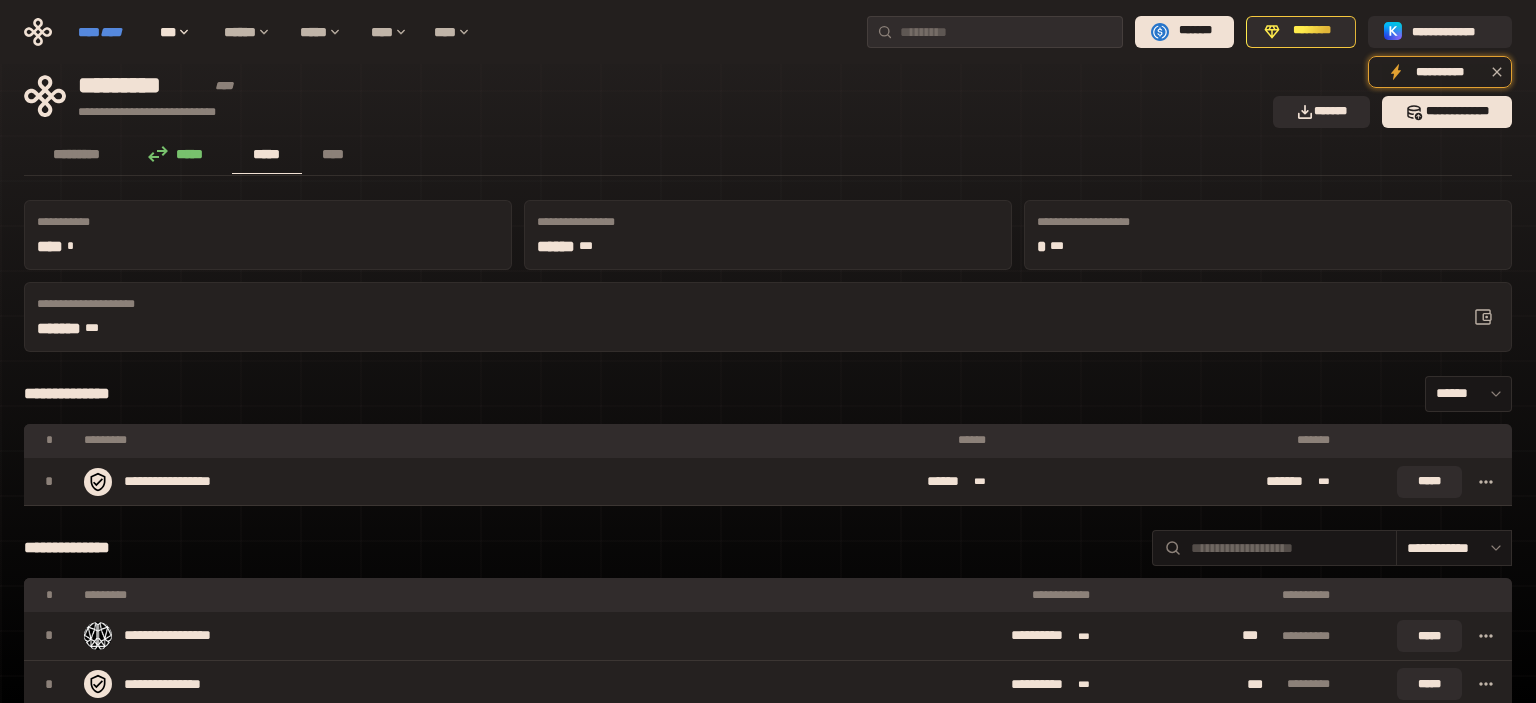 click on "****" at bounding box center [111, 32] 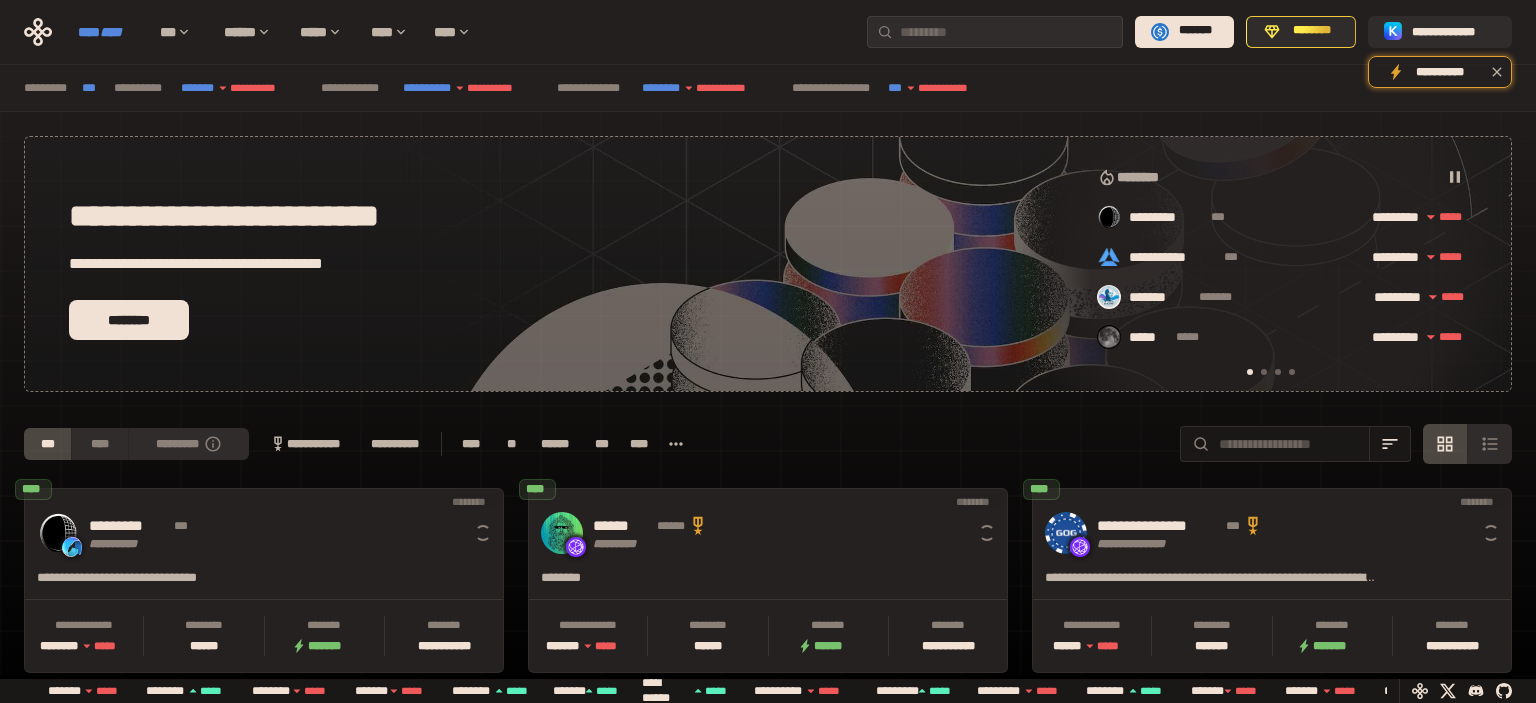 scroll, scrollTop: 0, scrollLeft: 16, axis: horizontal 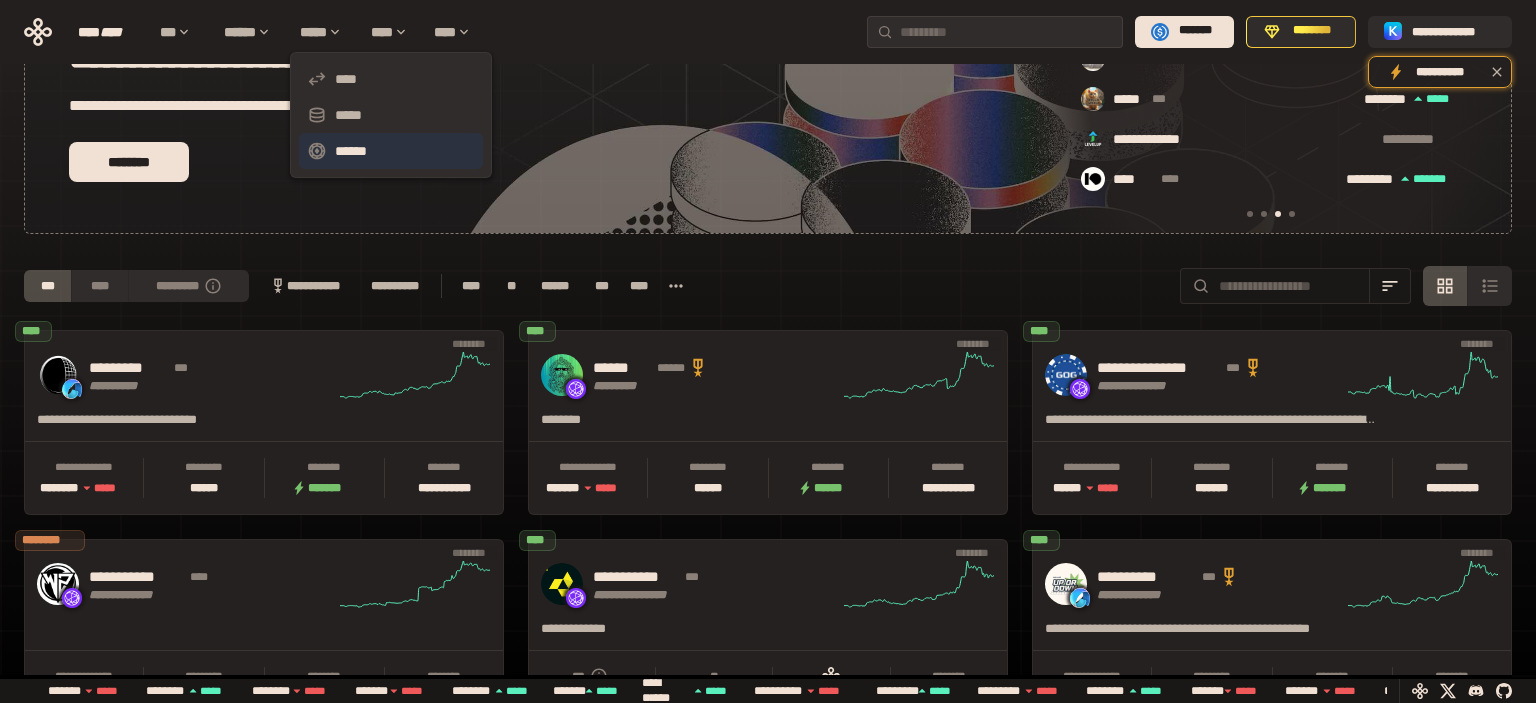 click on "******" at bounding box center [391, 151] 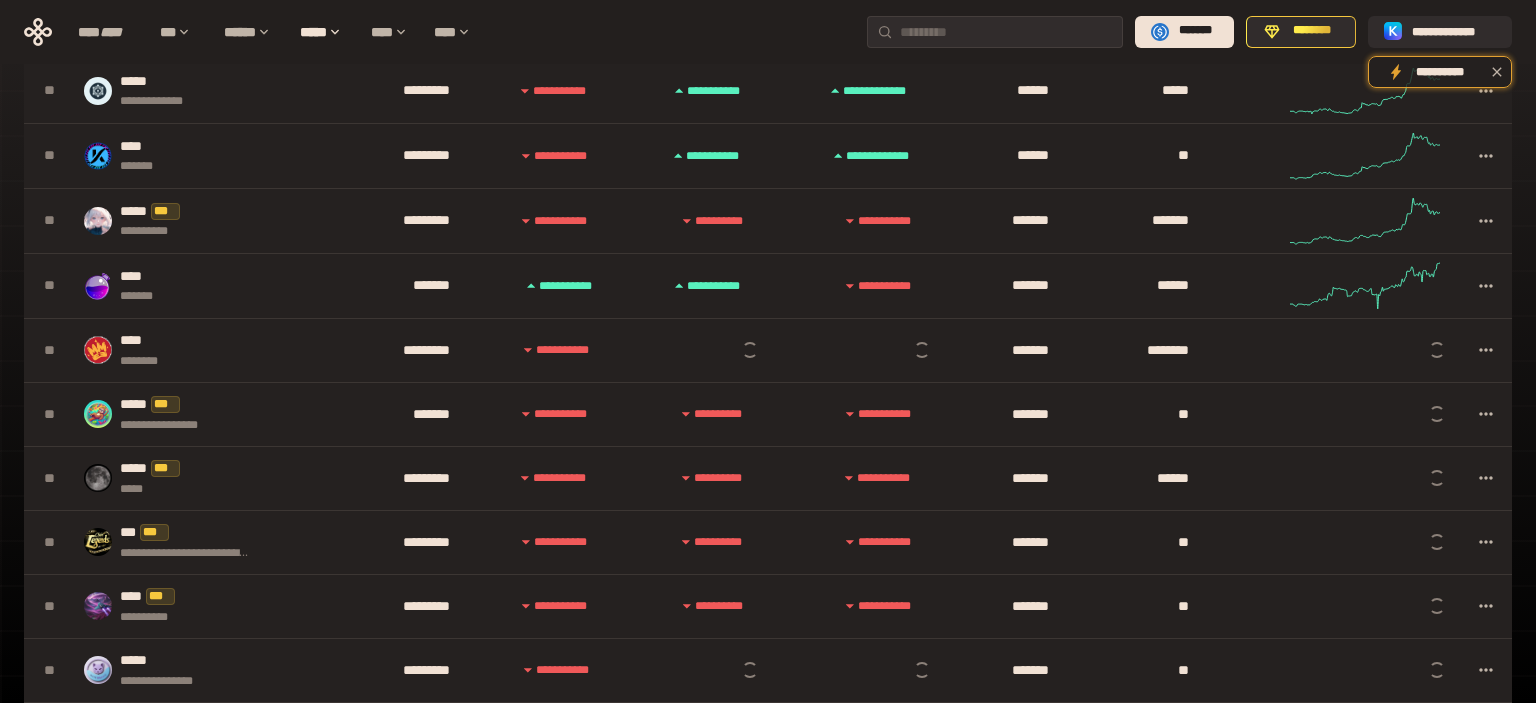 scroll, scrollTop: 1379, scrollLeft: 0, axis: vertical 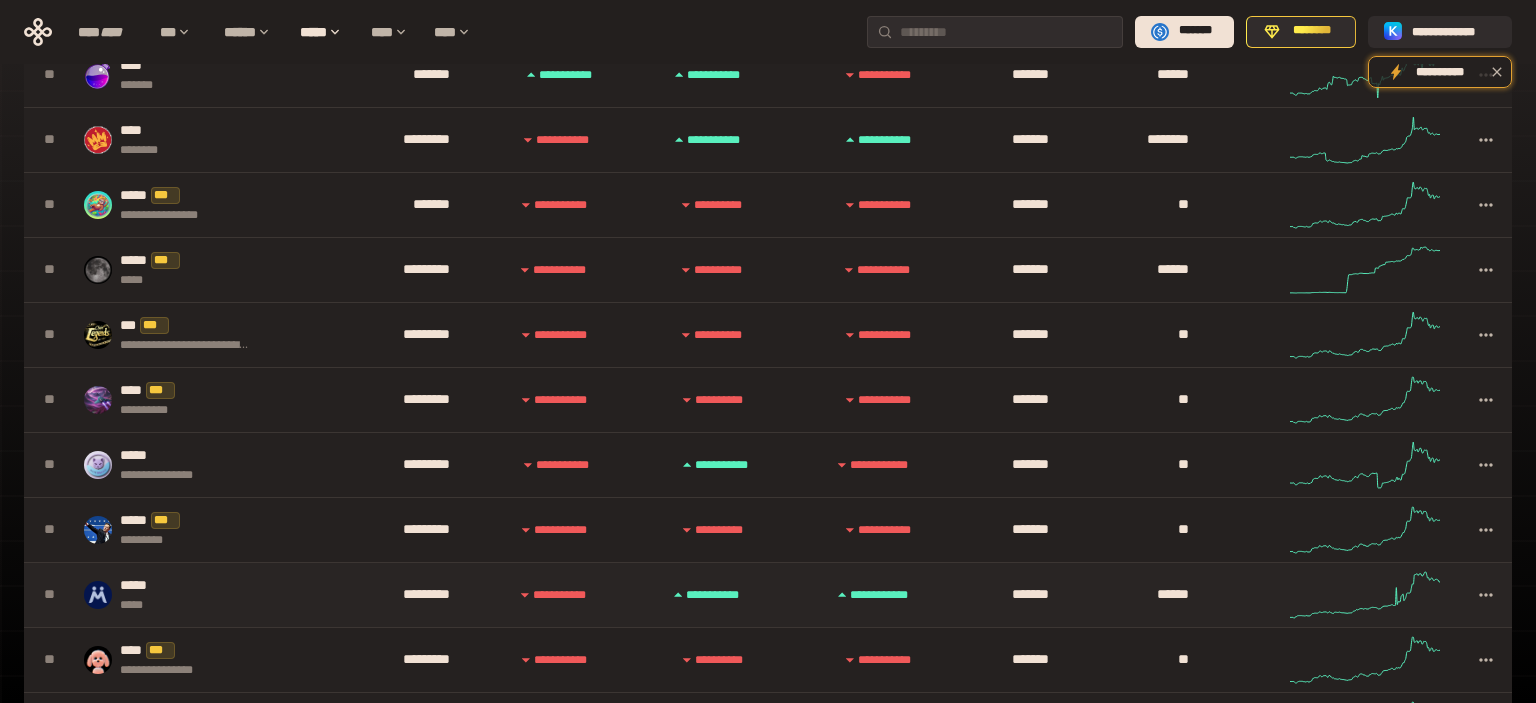 click on "***** *****" at bounding box center (146, 595) 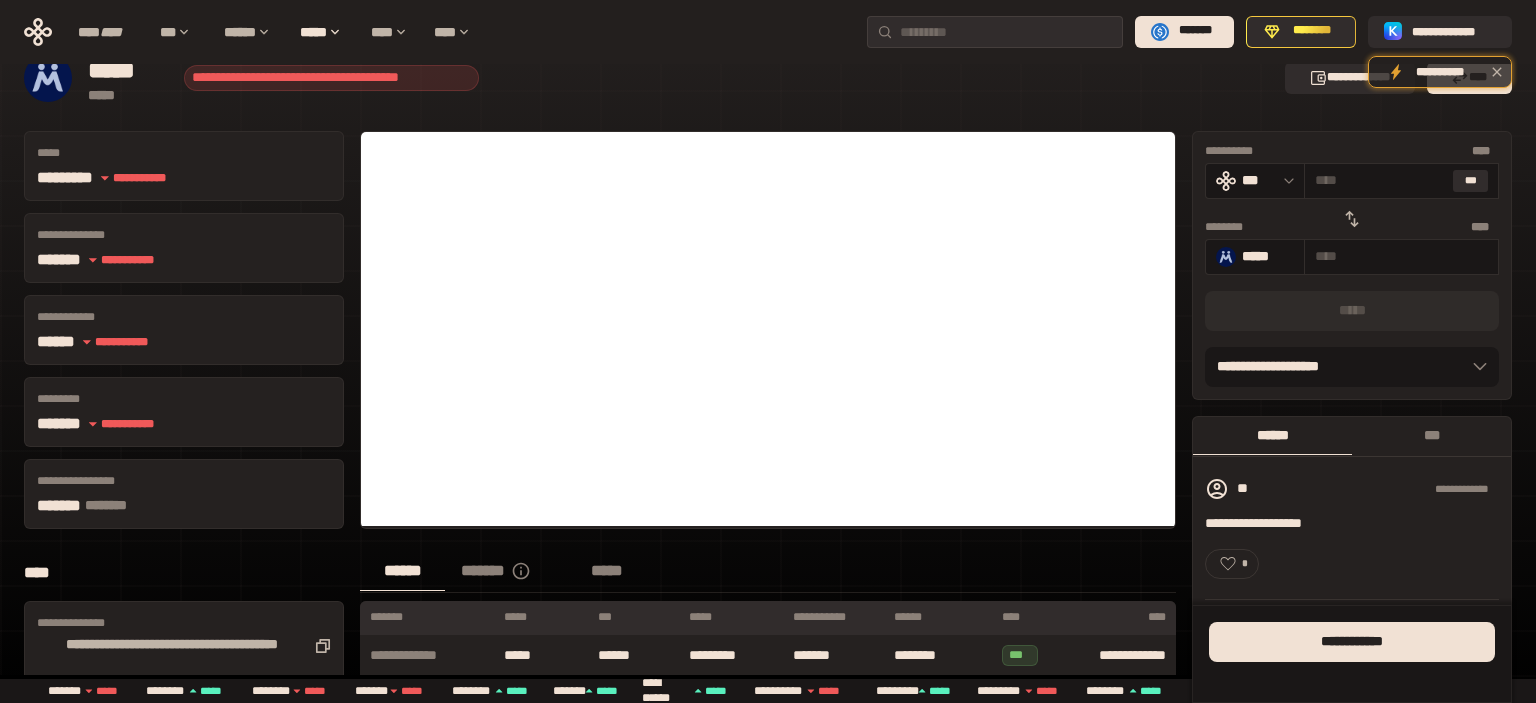 scroll, scrollTop: 0, scrollLeft: 0, axis: both 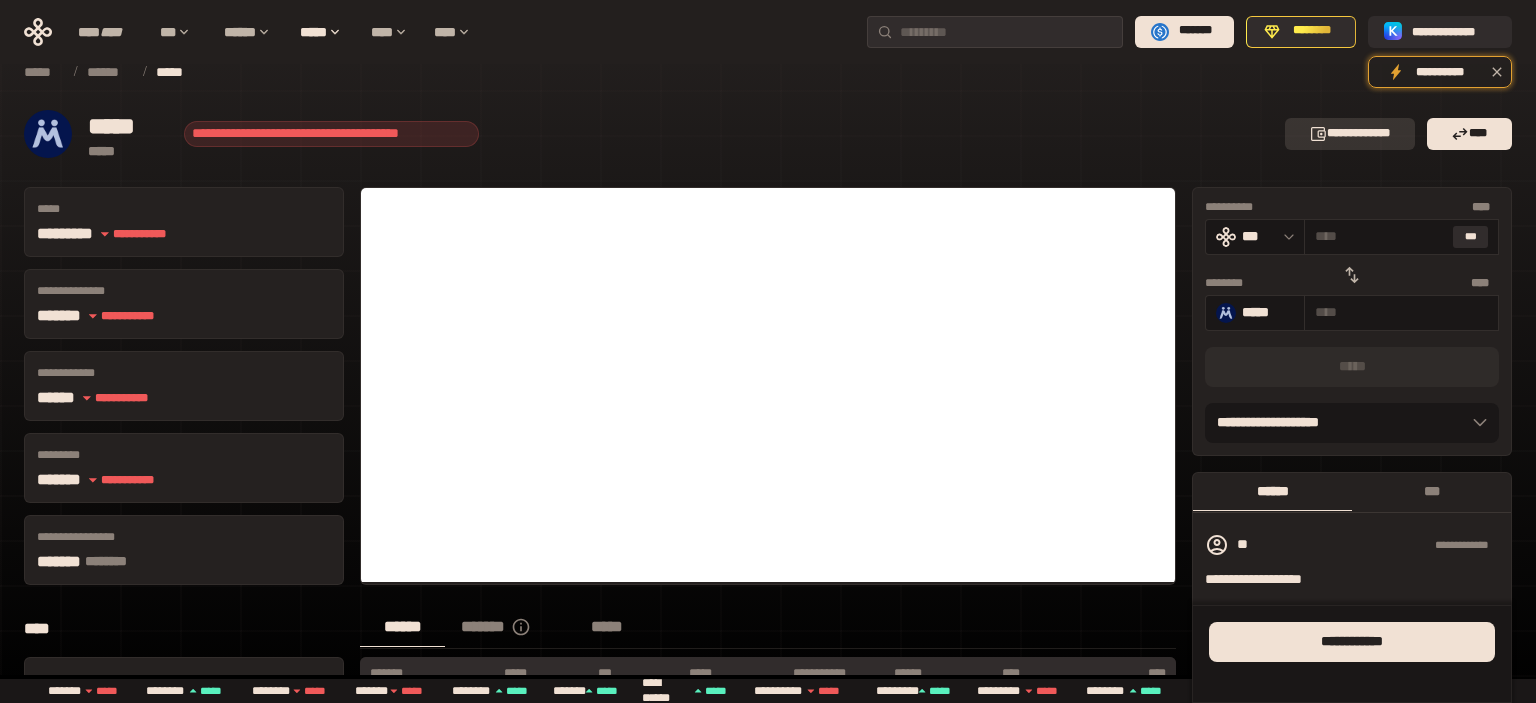 click on "**********" at bounding box center (1350, 134) 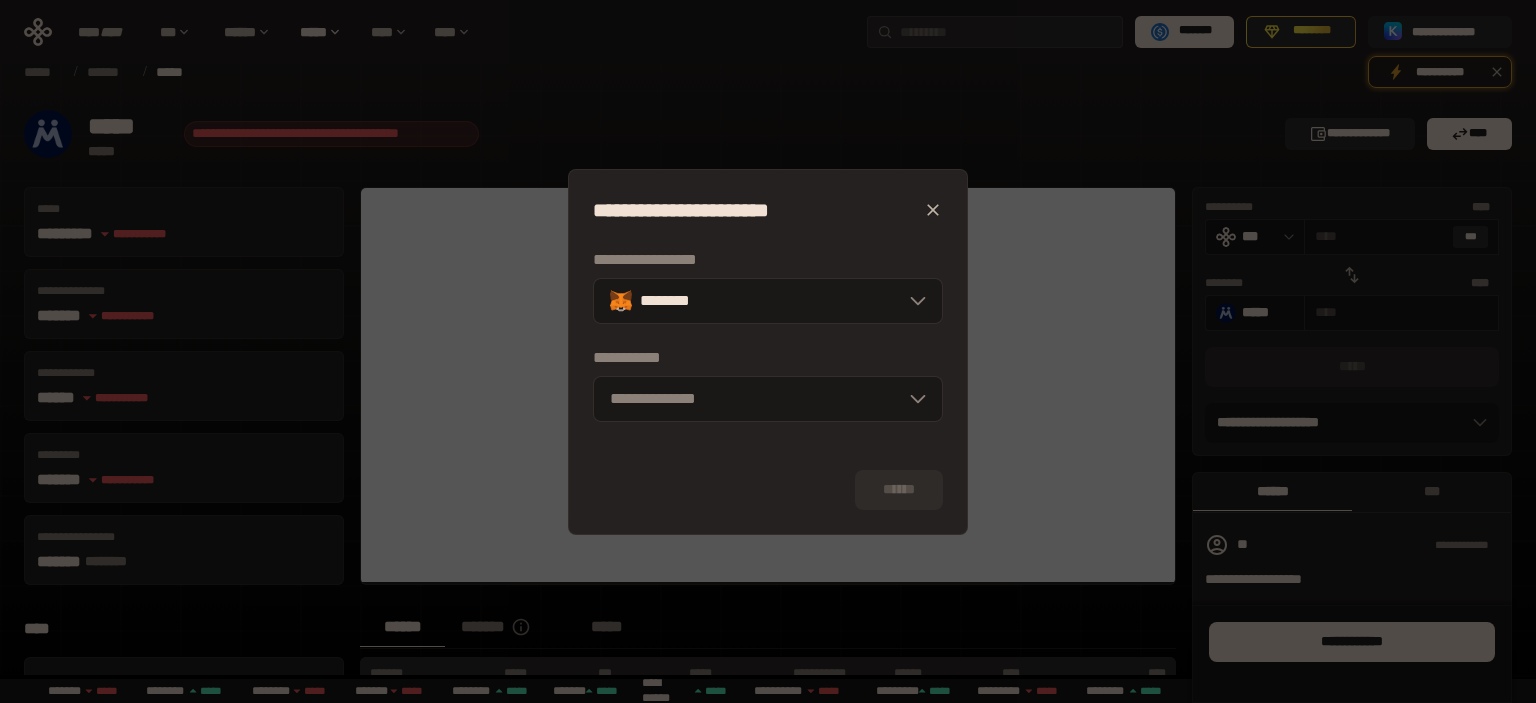 click 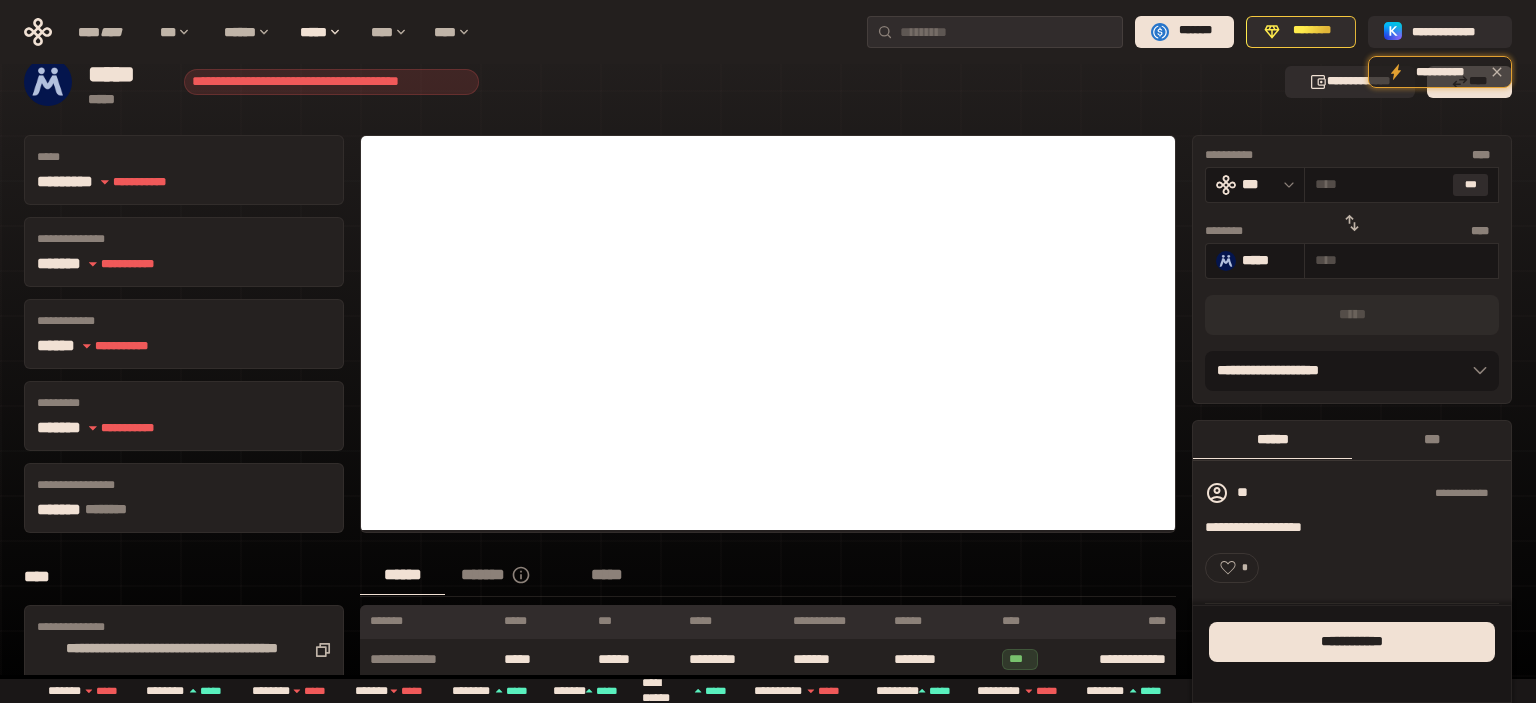 scroll, scrollTop: 0, scrollLeft: 0, axis: both 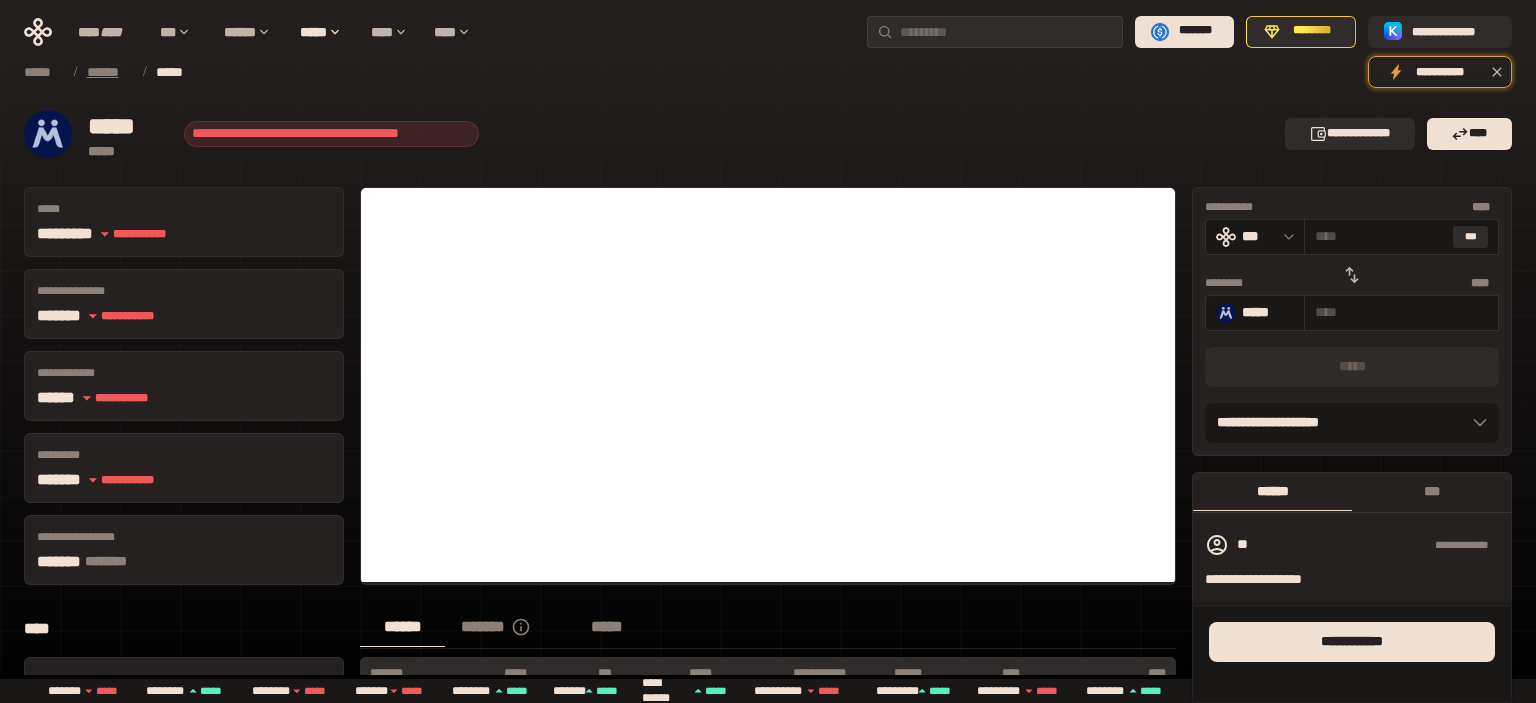 click on "******" at bounding box center (109, 72) 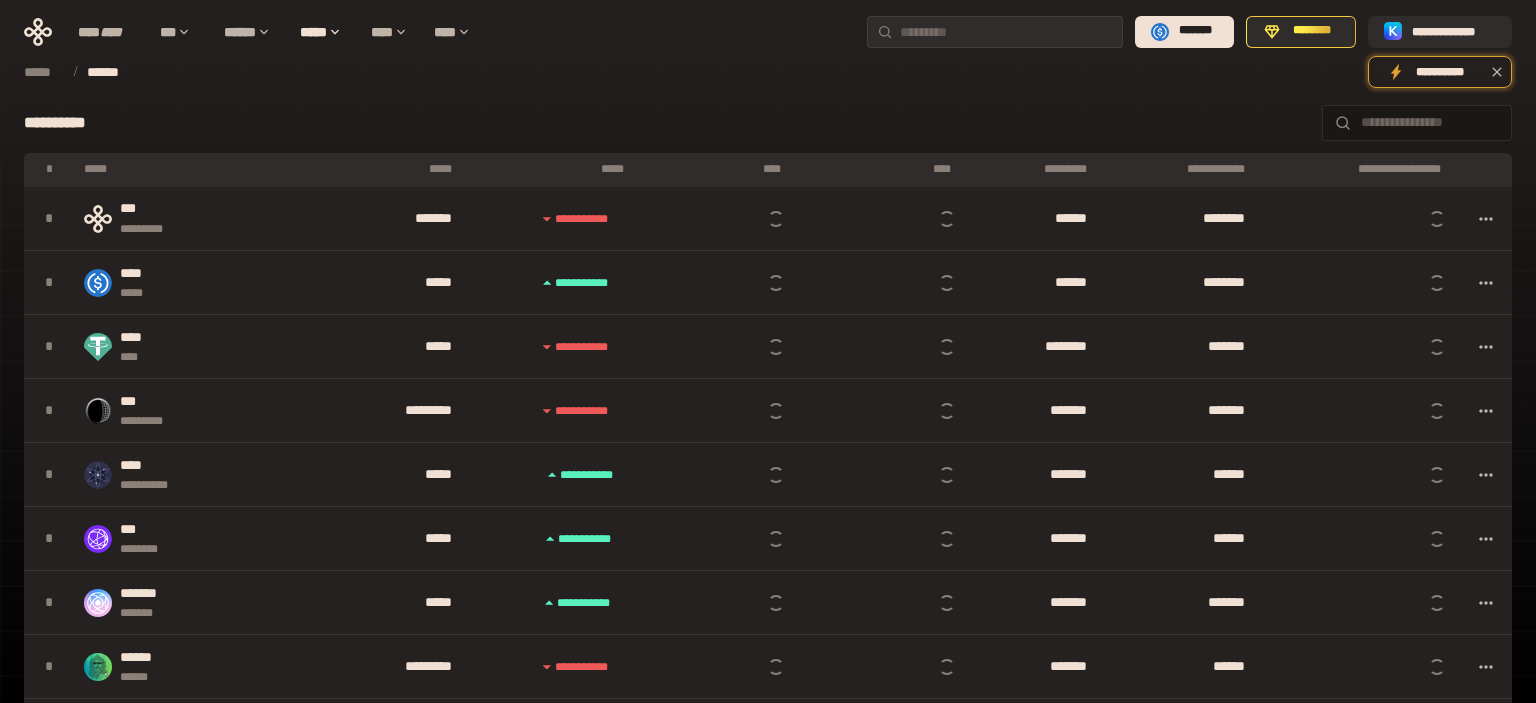 click on "*****" at bounding box center (43, 72) 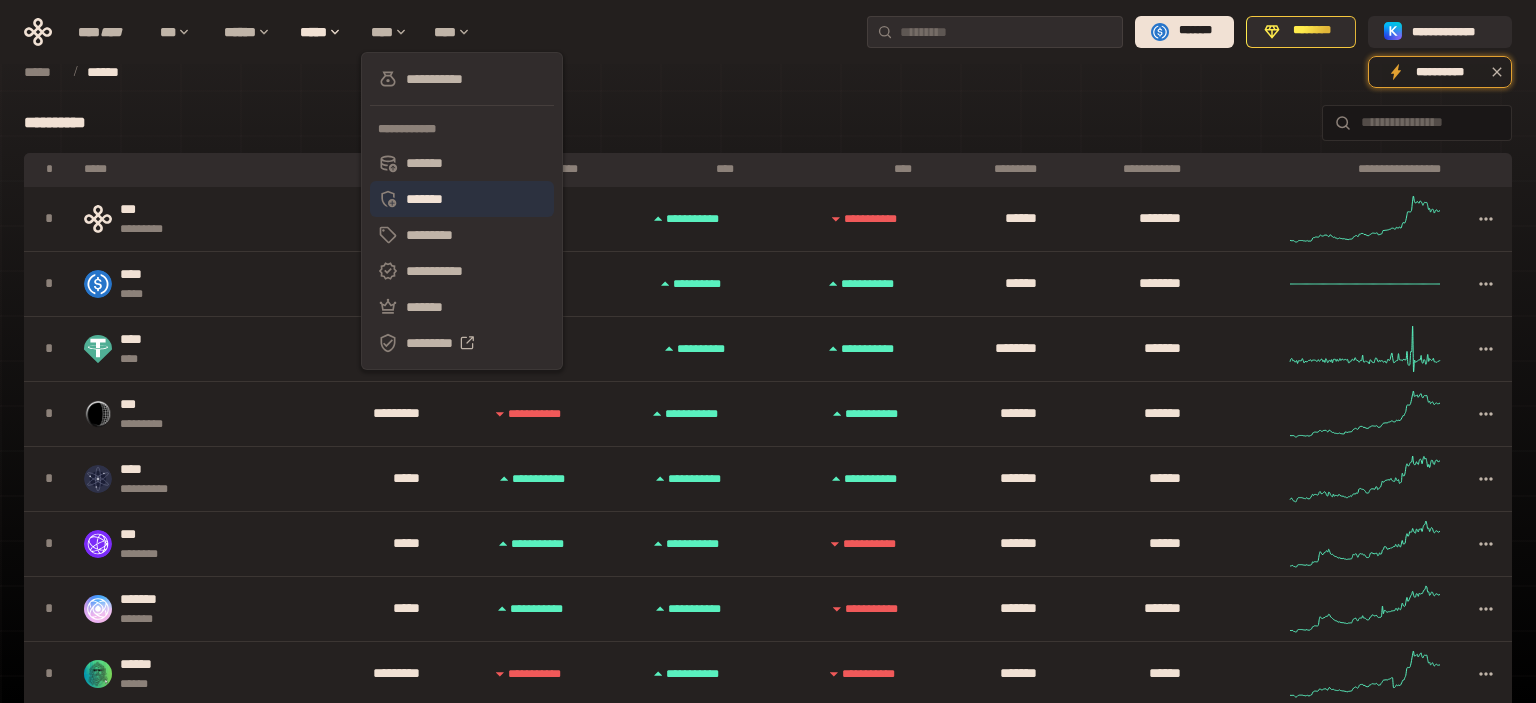 click on "*******" at bounding box center (462, 199) 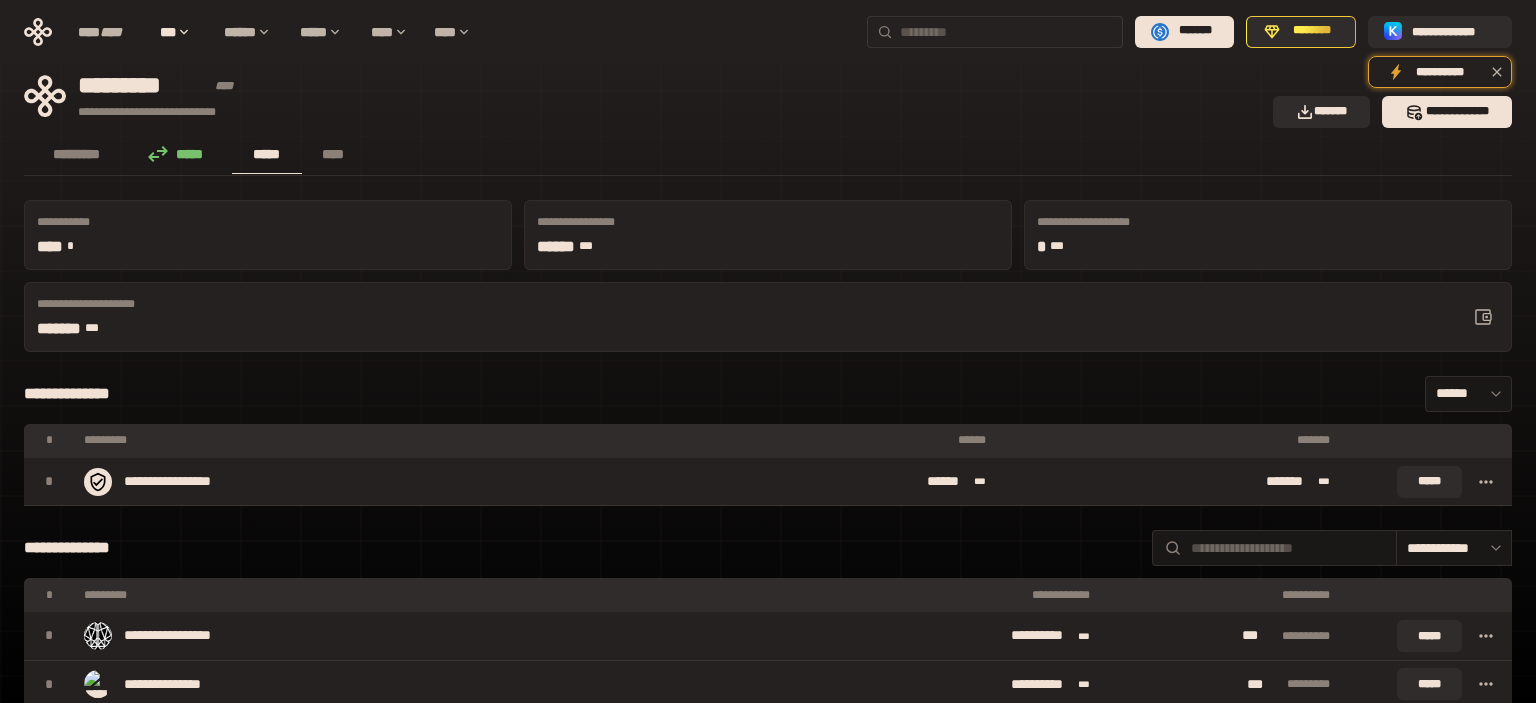 click at bounding box center [1007, 32] 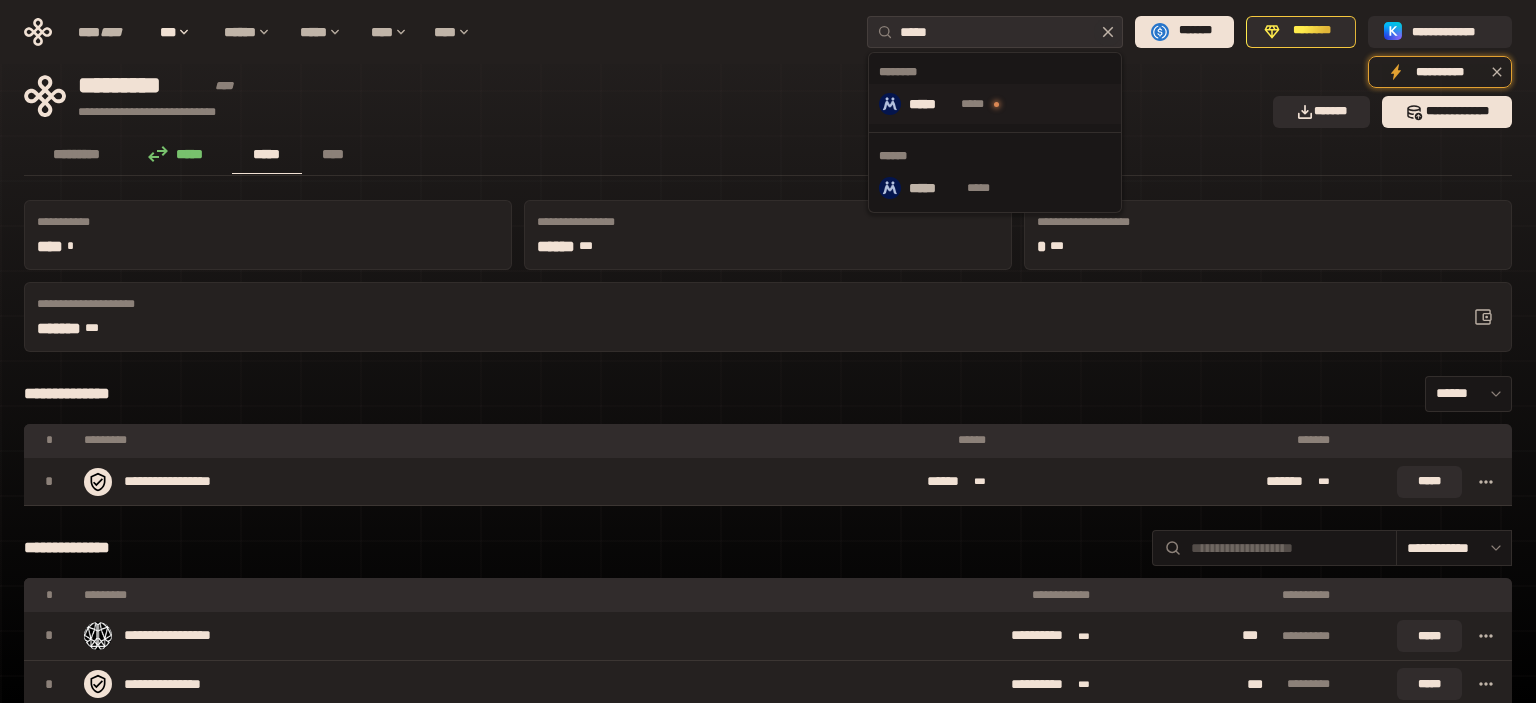 type on "*****" 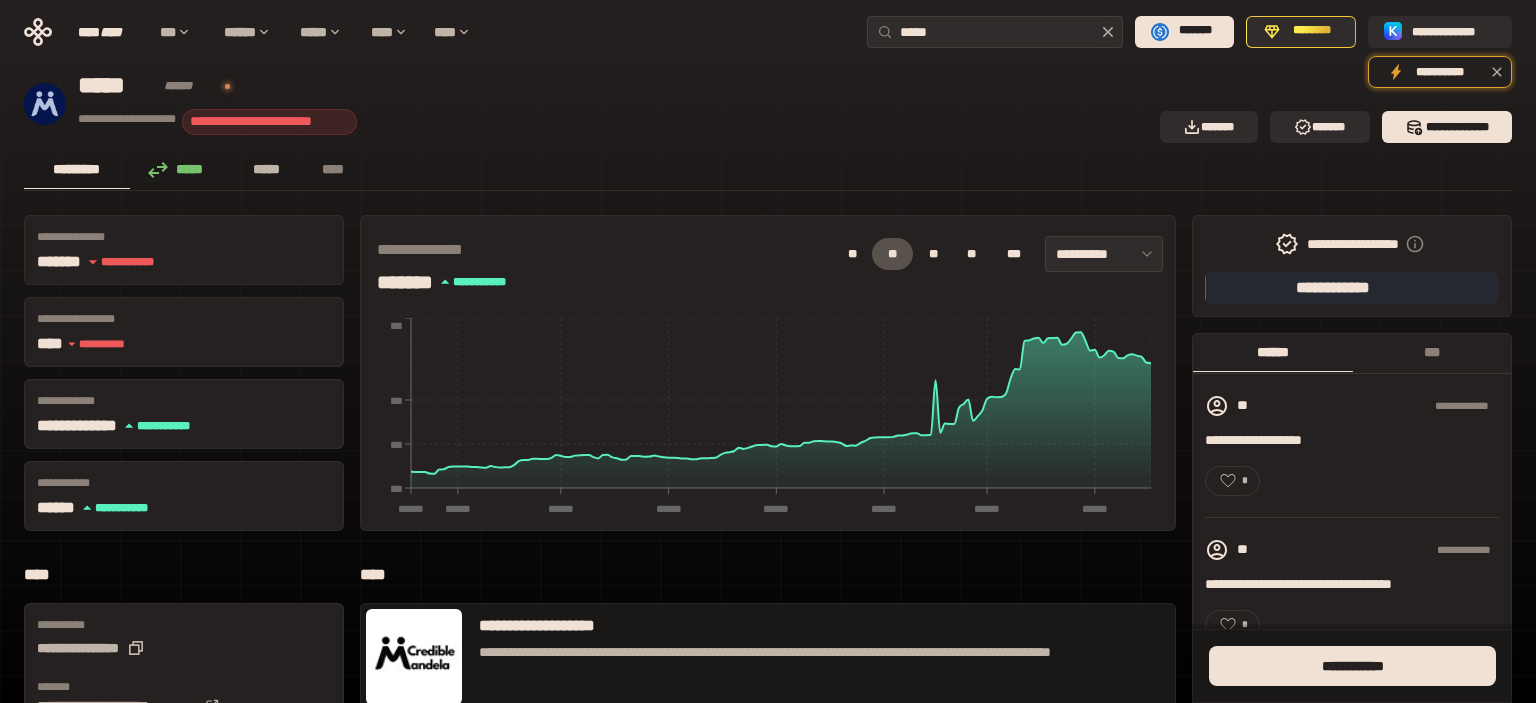 click on "*****" at bounding box center (267, 169) 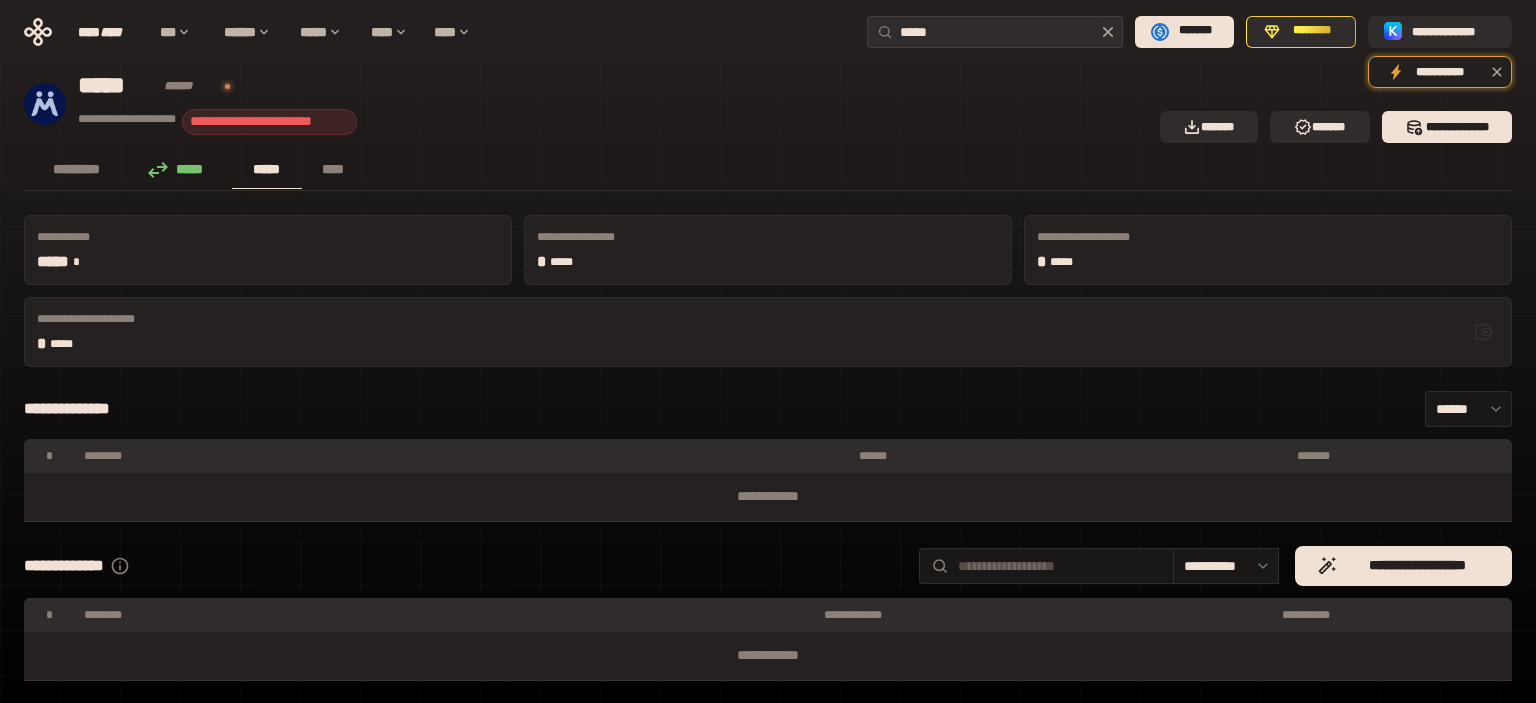 type 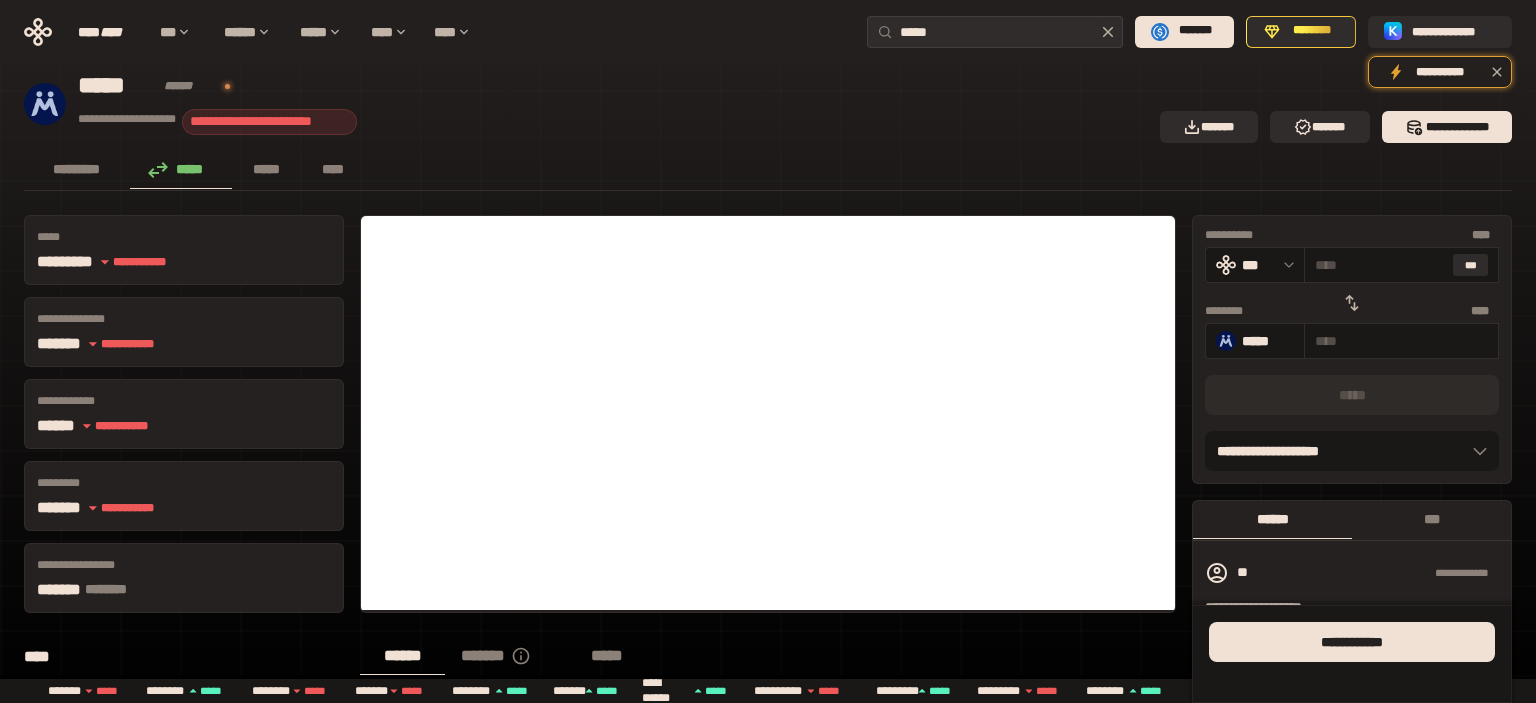 type 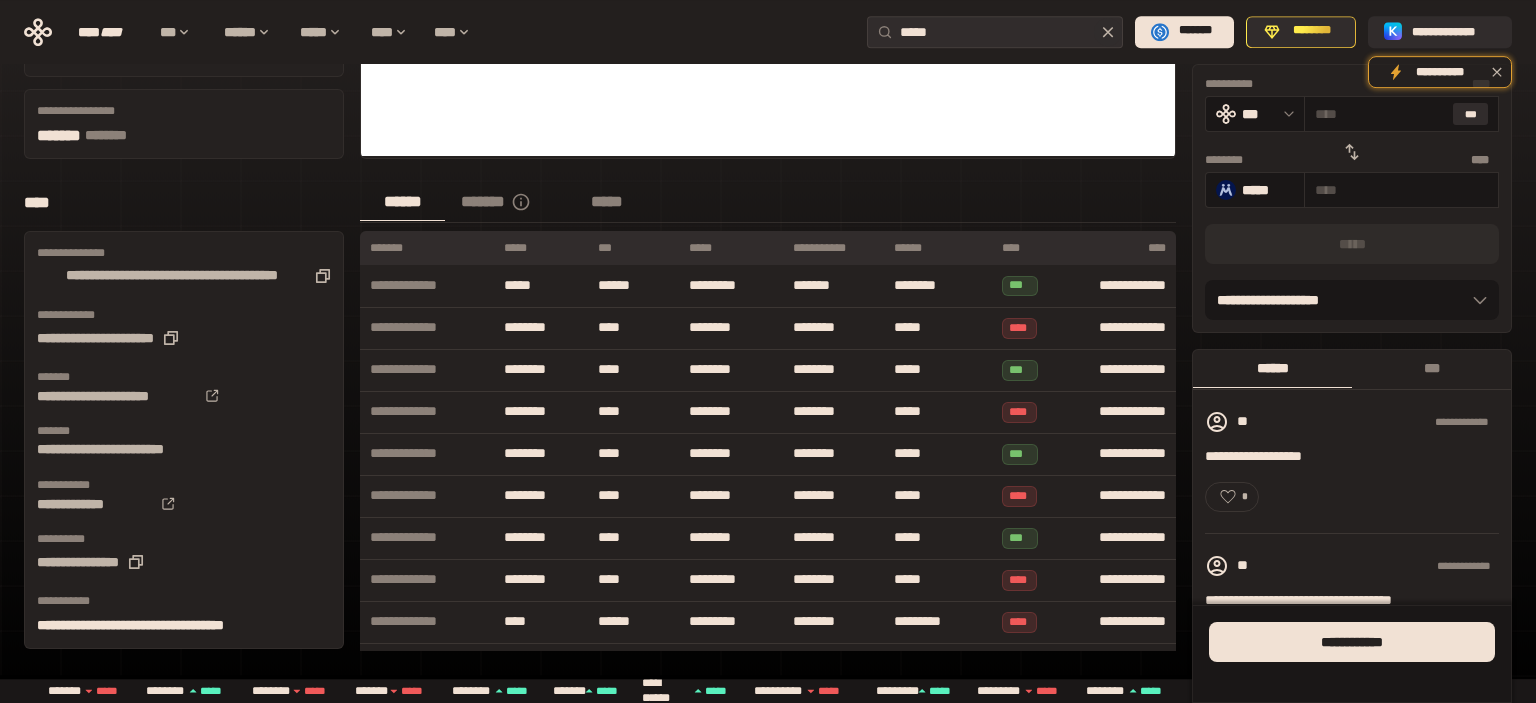 scroll, scrollTop: 473, scrollLeft: 0, axis: vertical 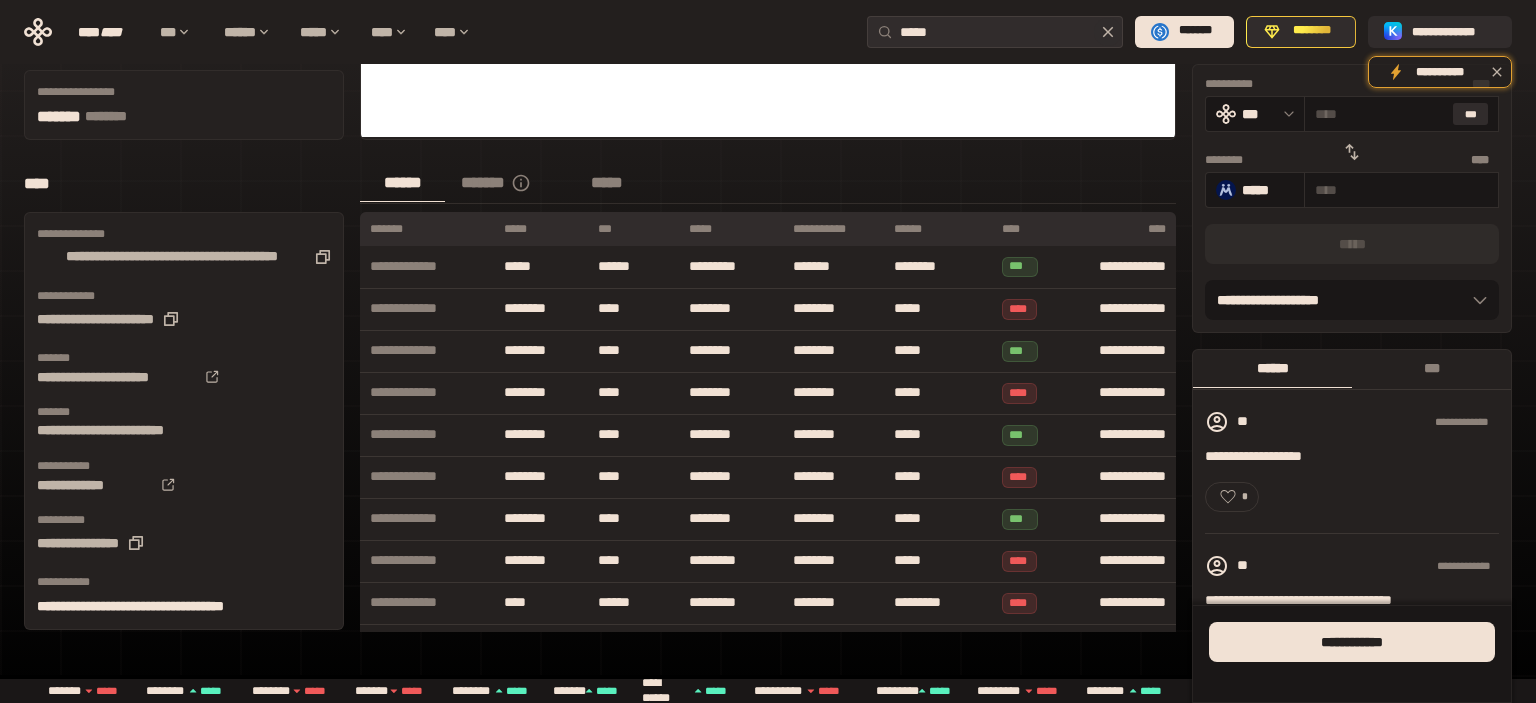 click on "**********" at bounding box center [768, 202] 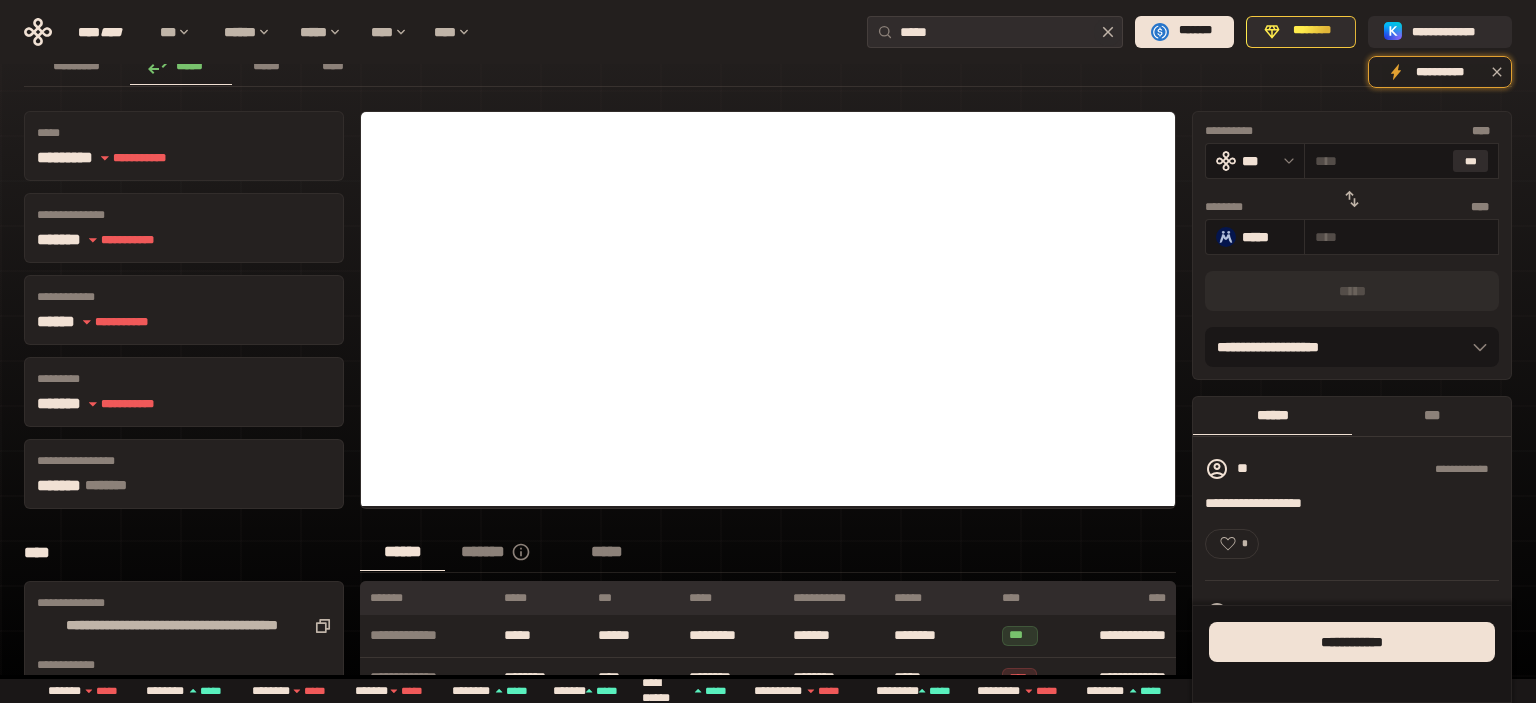 scroll, scrollTop: 0, scrollLeft: 0, axis: both 